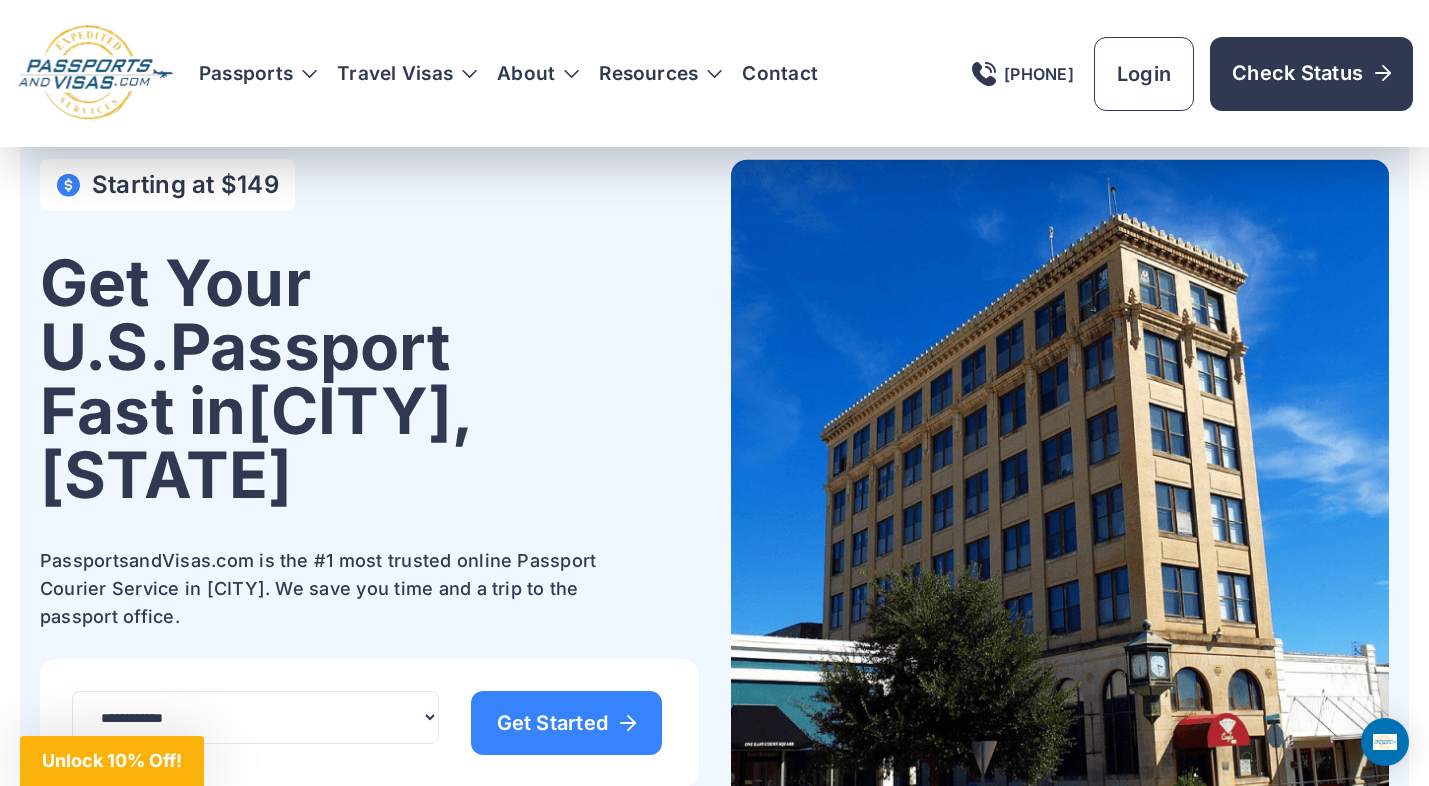 scroll, scrollTop: 0, scrollLeft: 0, axis: both 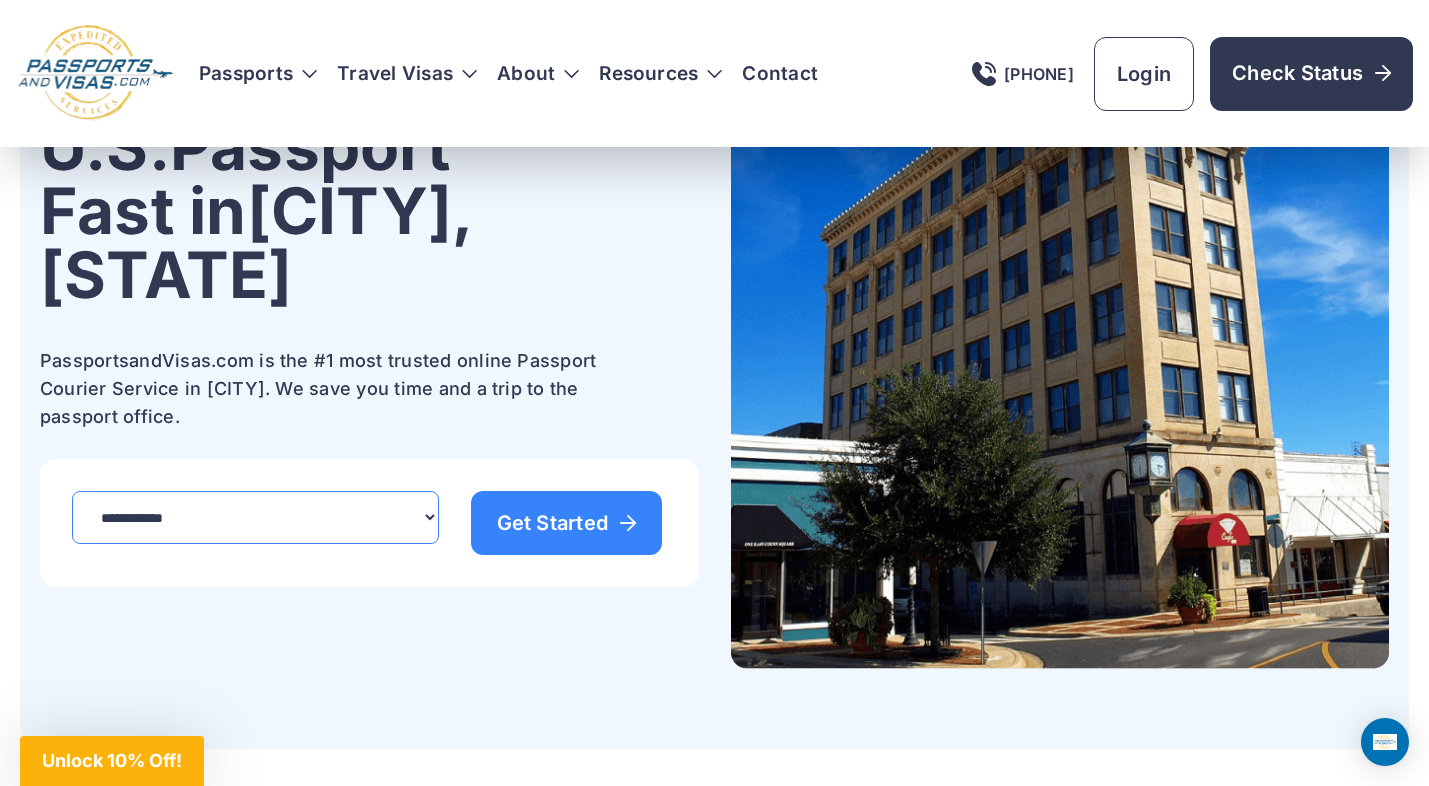 click on "**********" at bounding box center [255, 517] 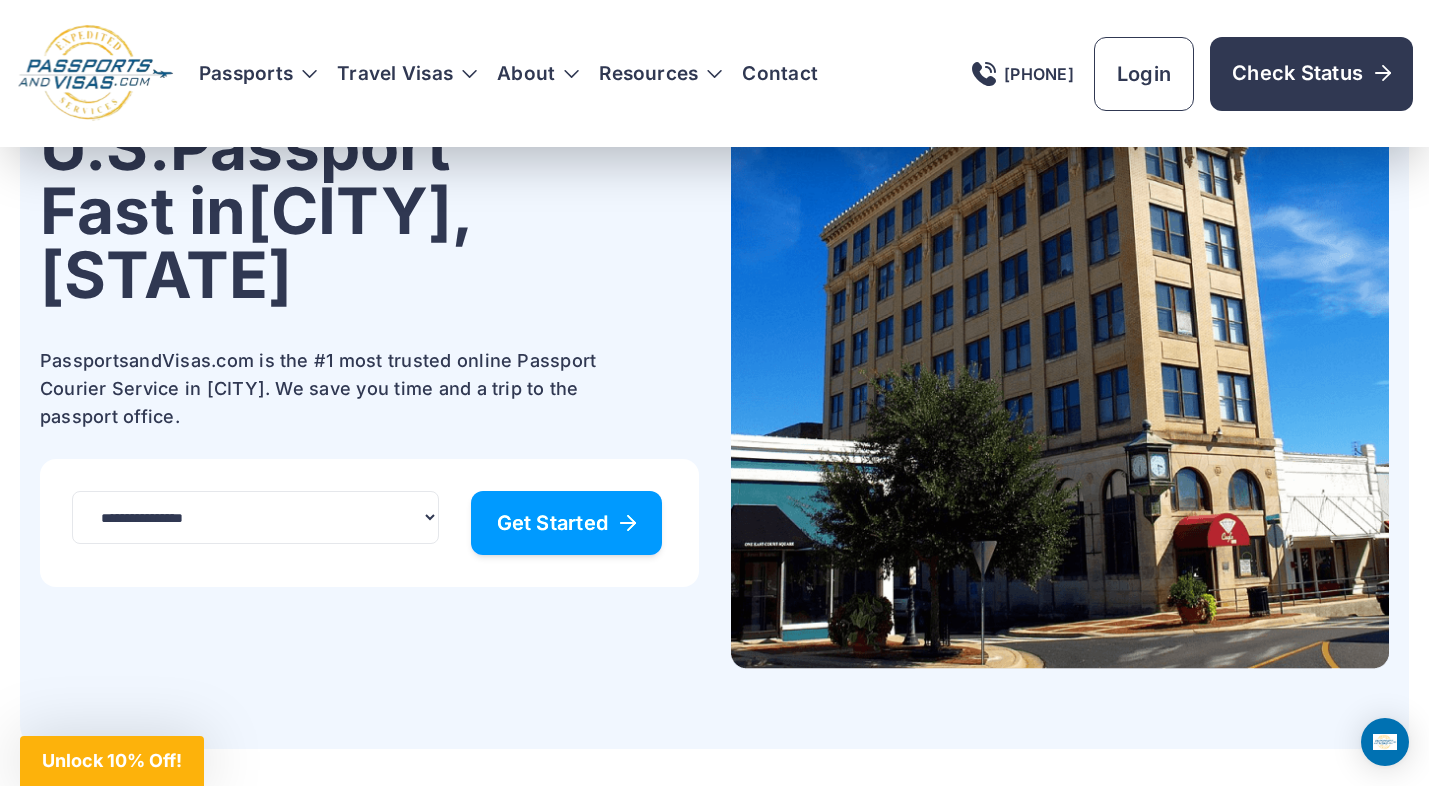 click on "Get Started" at bounding box center (567, 523) 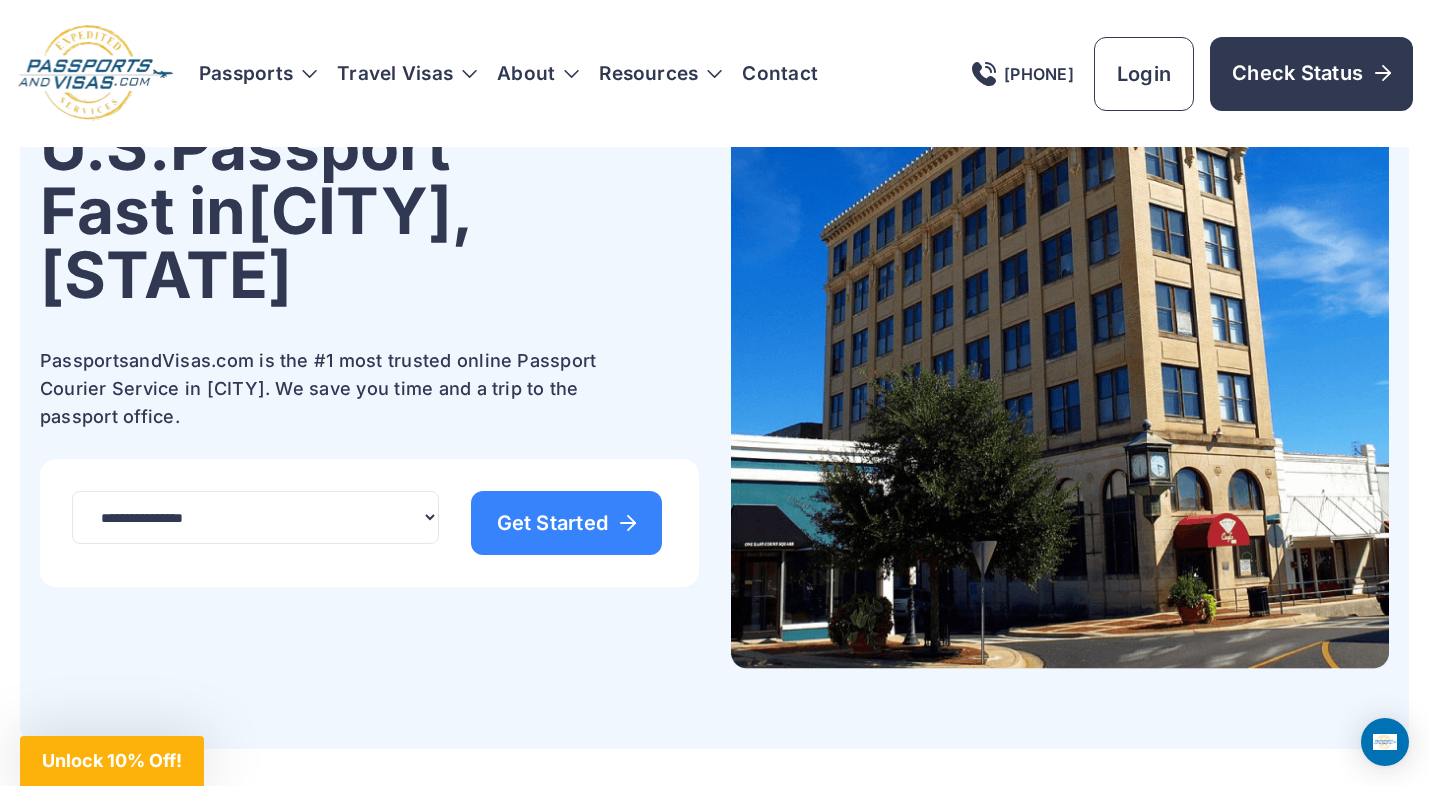 scroll, scrollTop: 0, scrollLeft: 0, axis: both 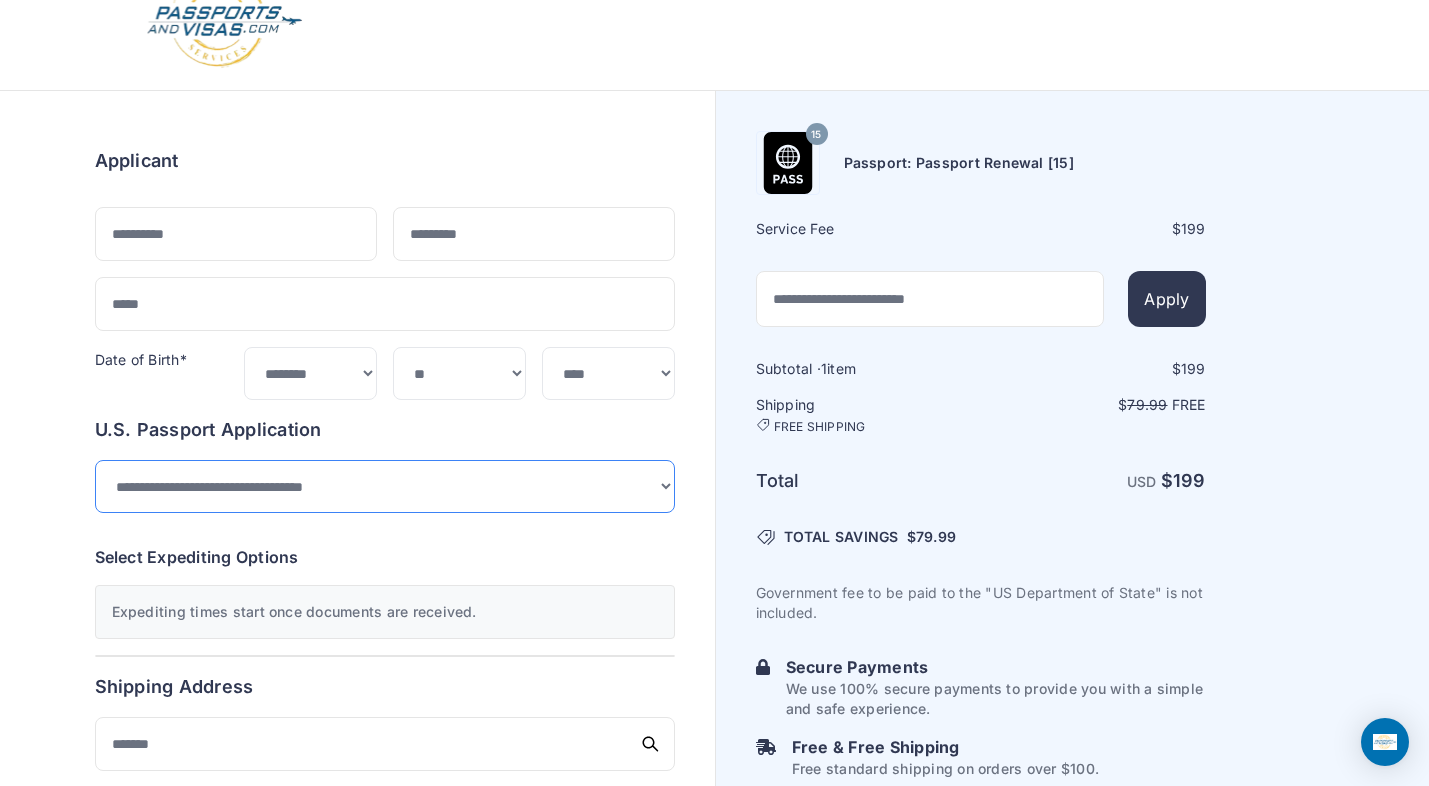 click on "**********" at bounding box center [385, 486] 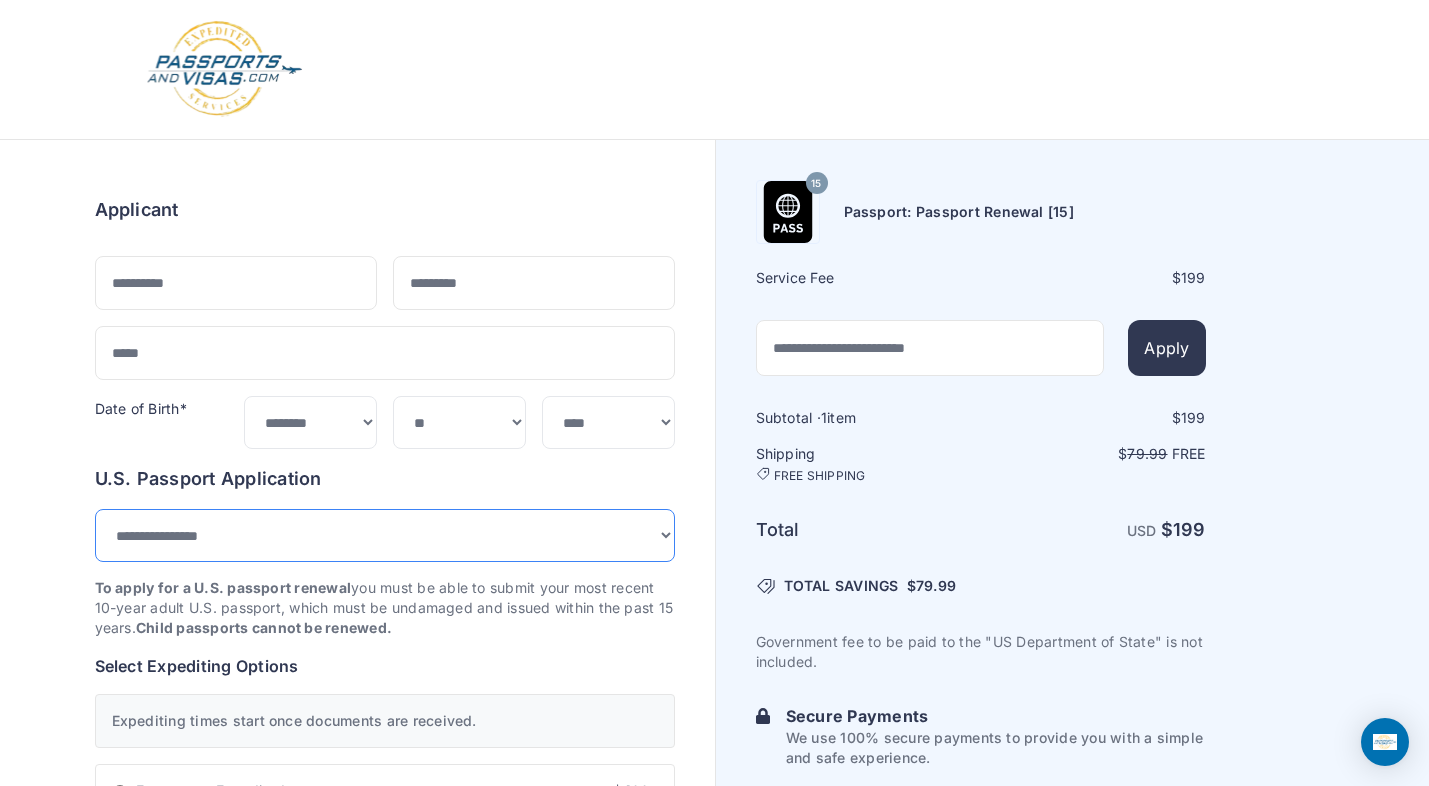 scroll, scrollTop: 0, scrollLeft: 0, axis: both 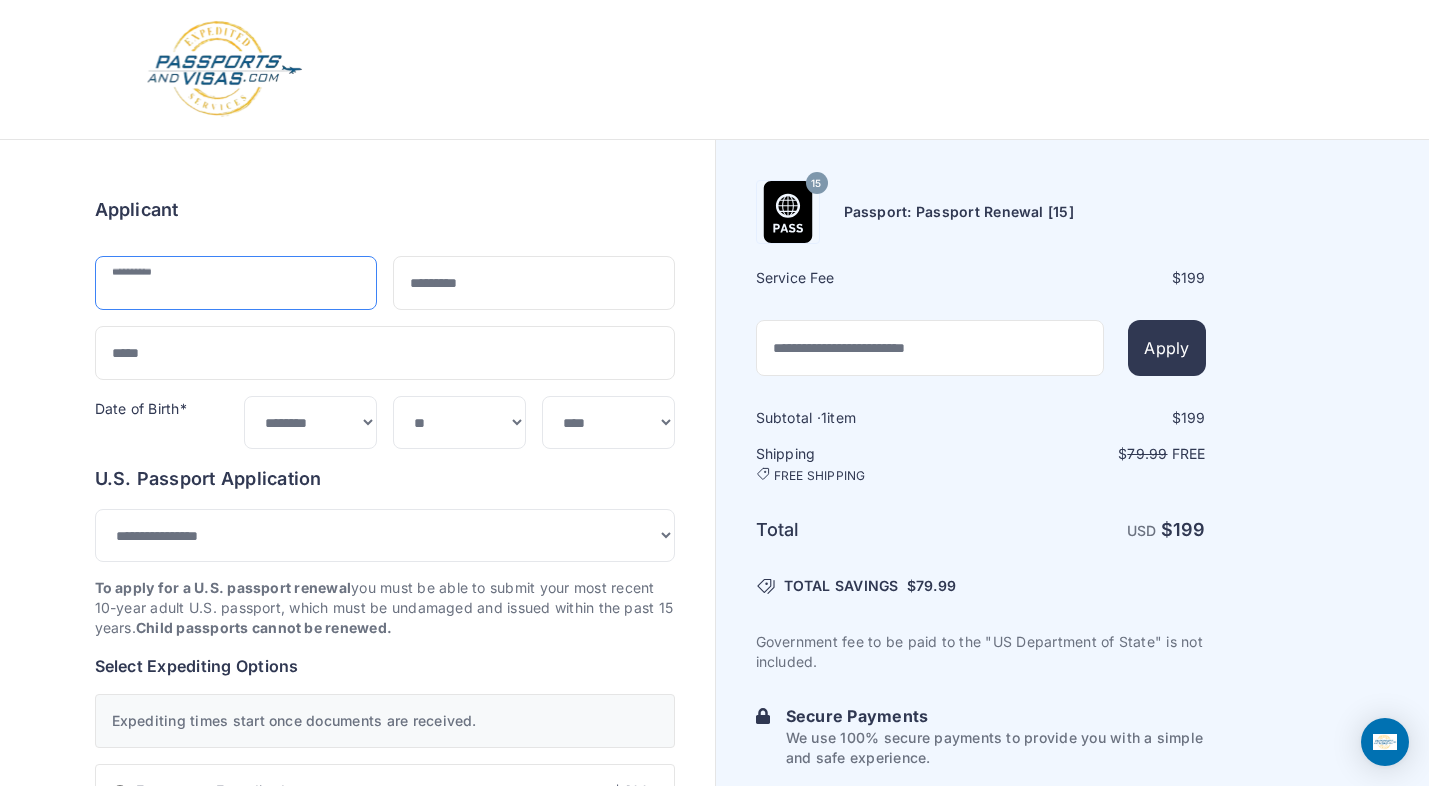 click at bounding box center [236, 283] 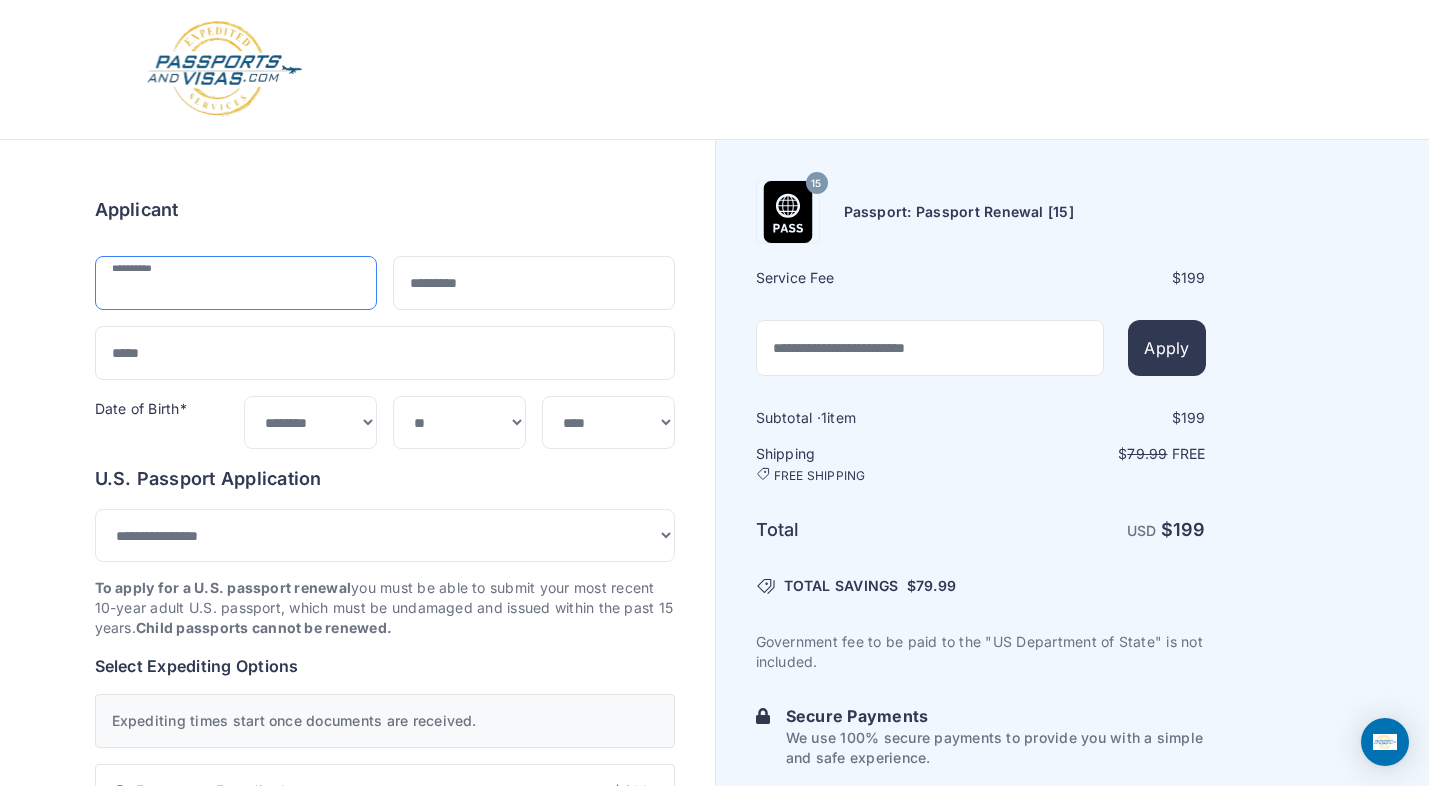 type on "******" 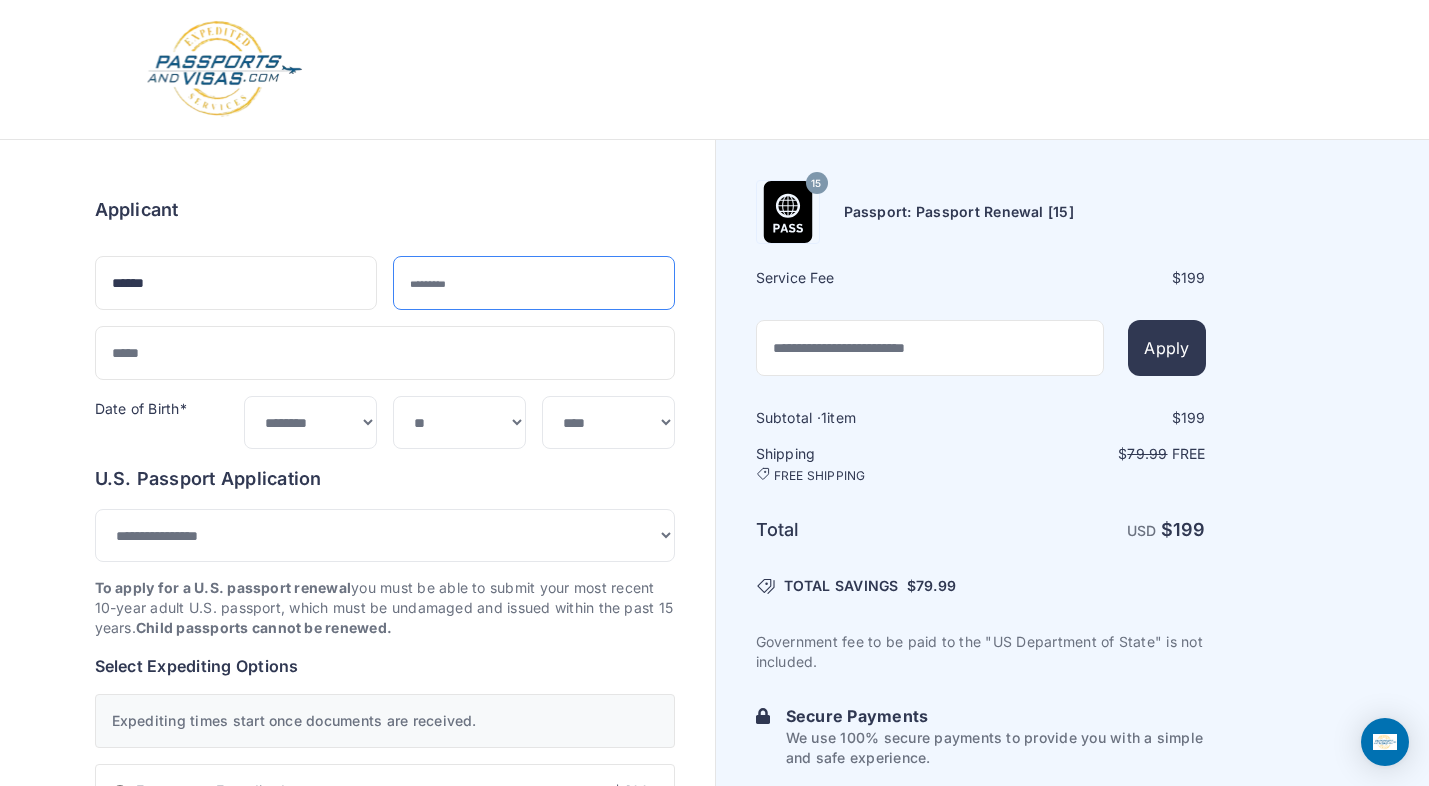 type on "*****" 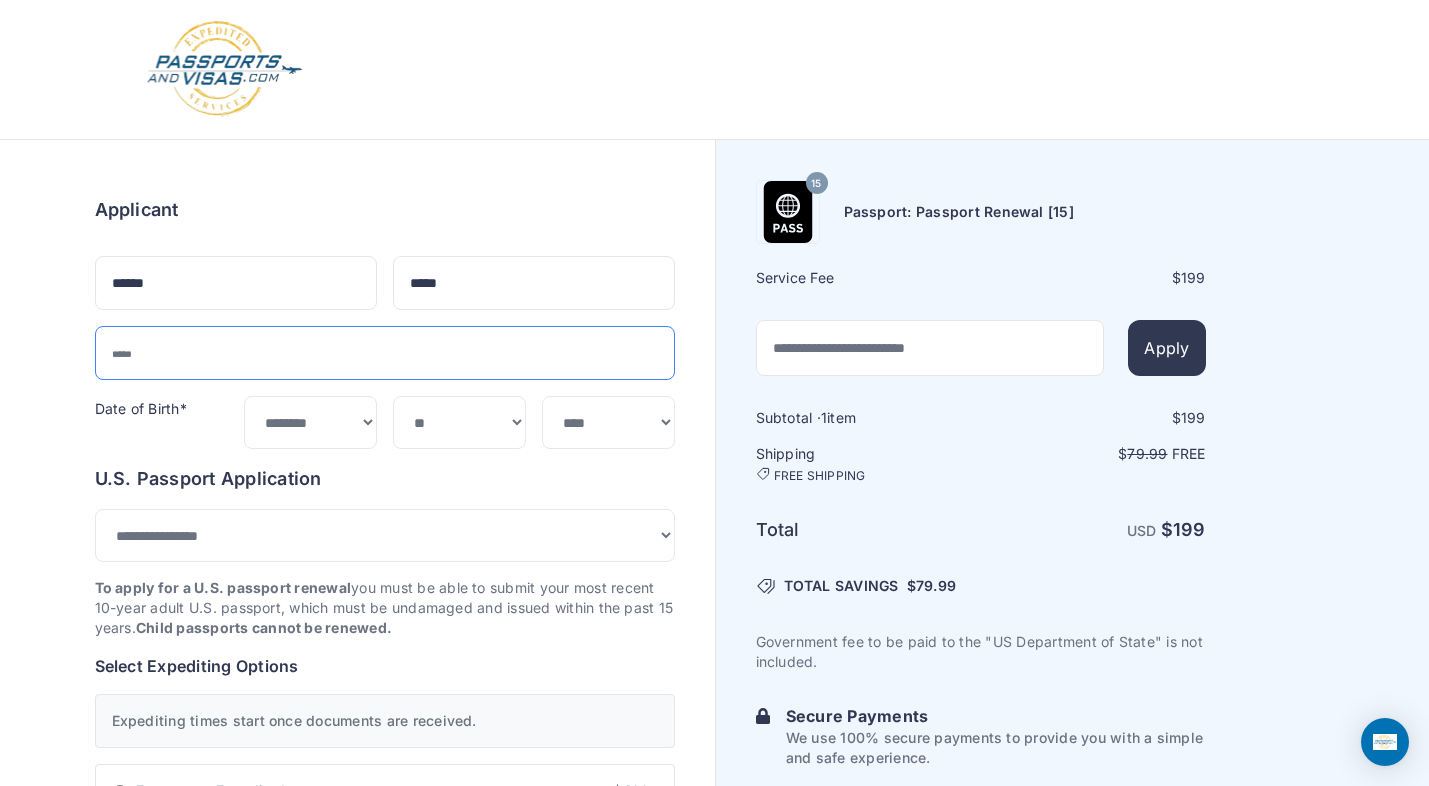 type on "**********" 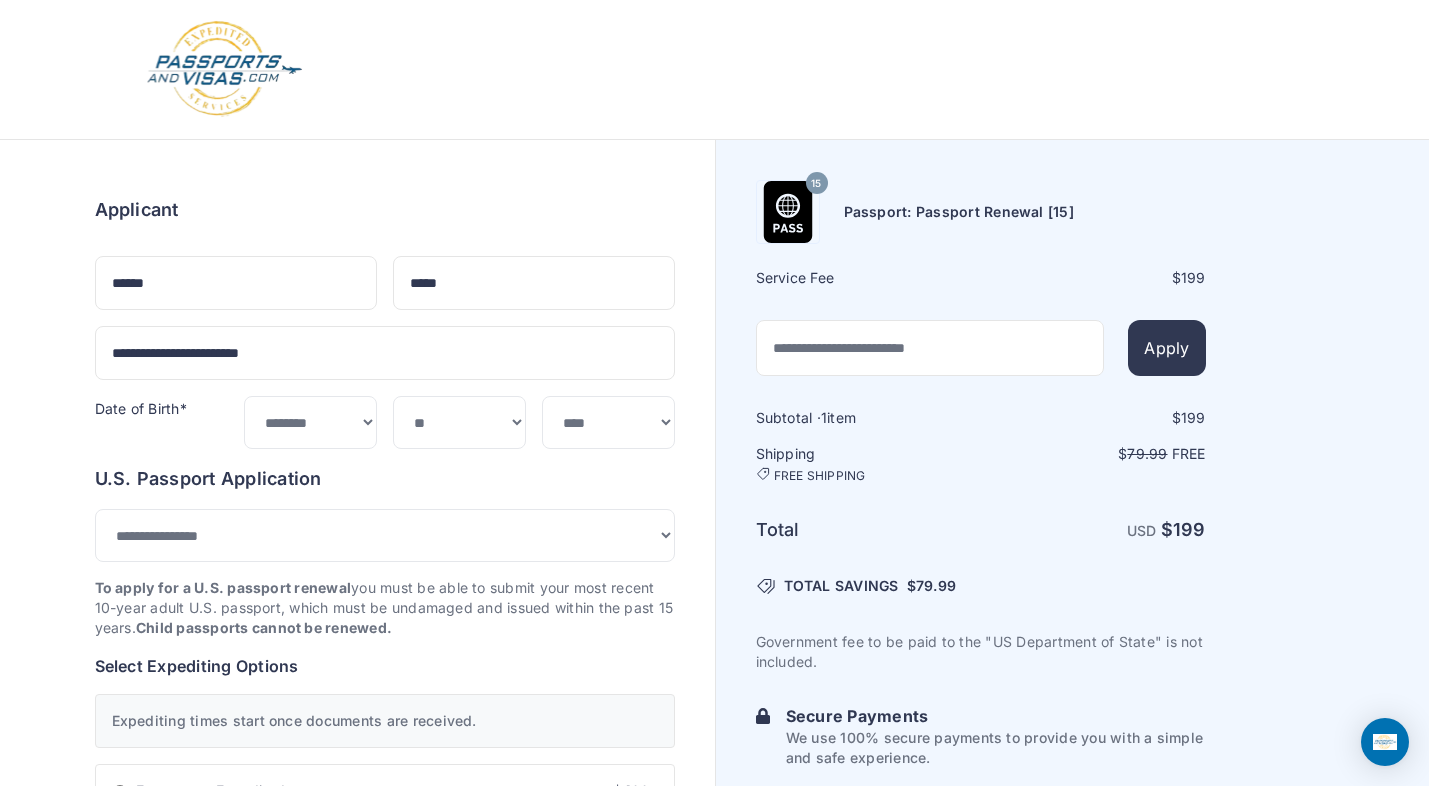type on "**********" 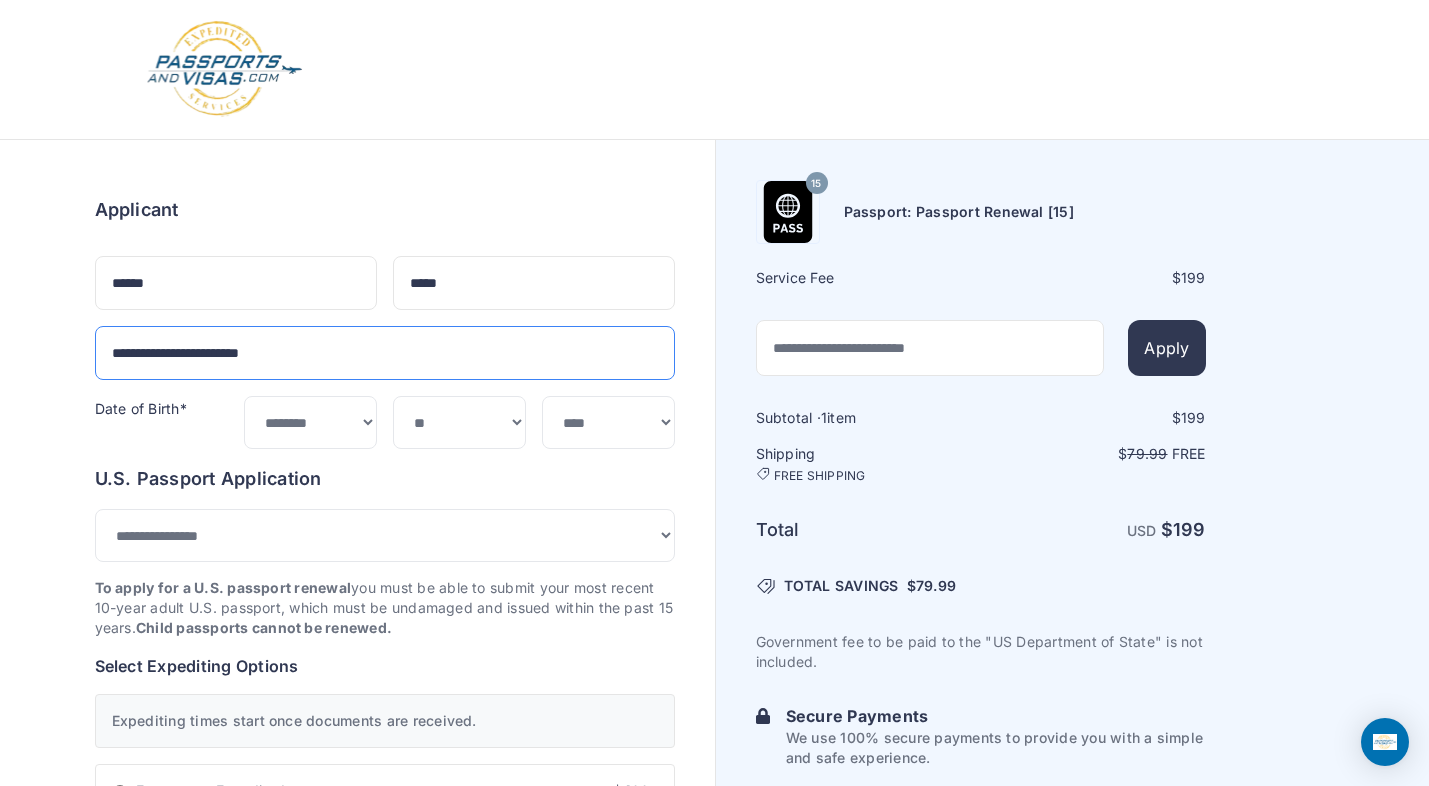 drag, startPoint x: 253, startPoint y: 352, endPoint x: 19, endPoint y: 332, distance: 234.85315 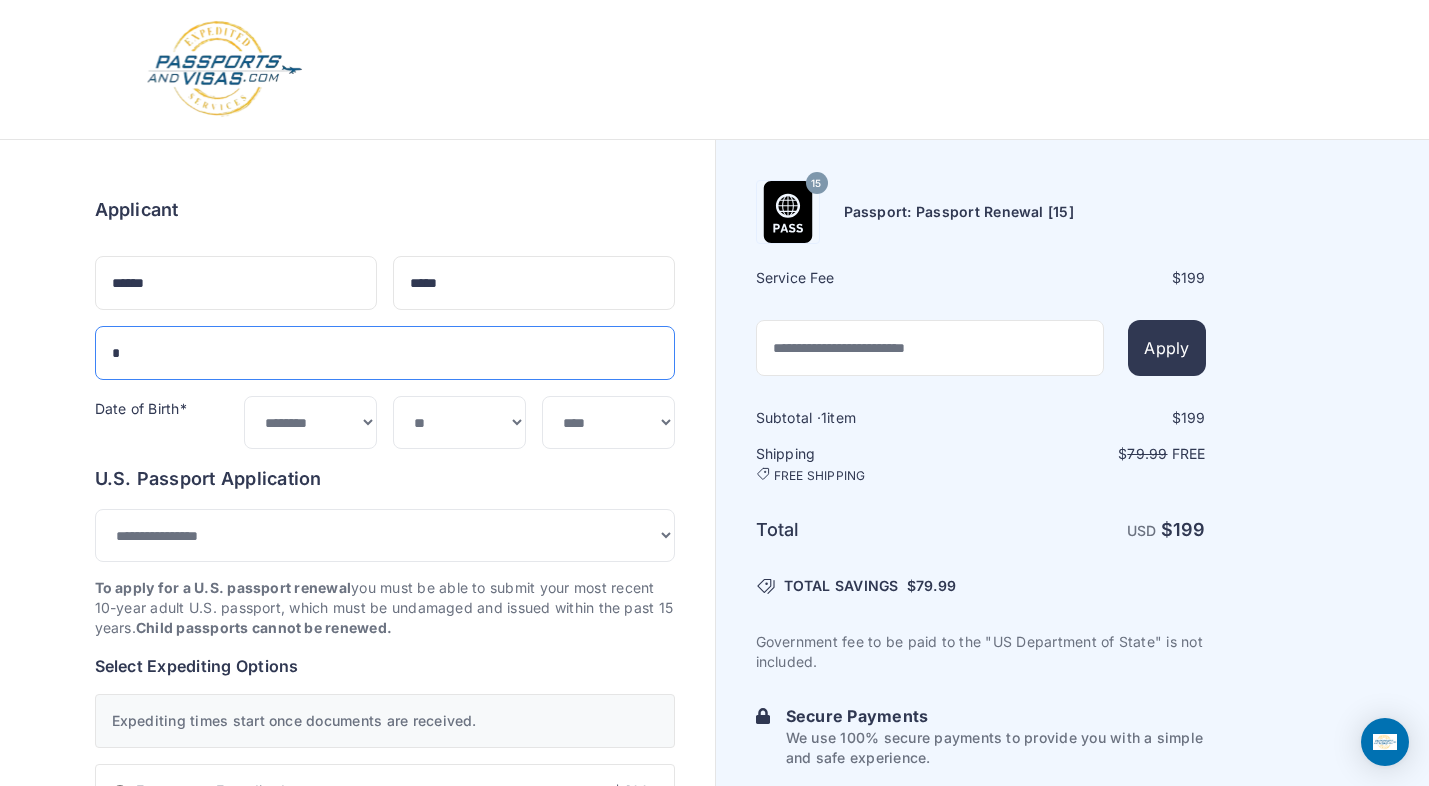 type on "**********" 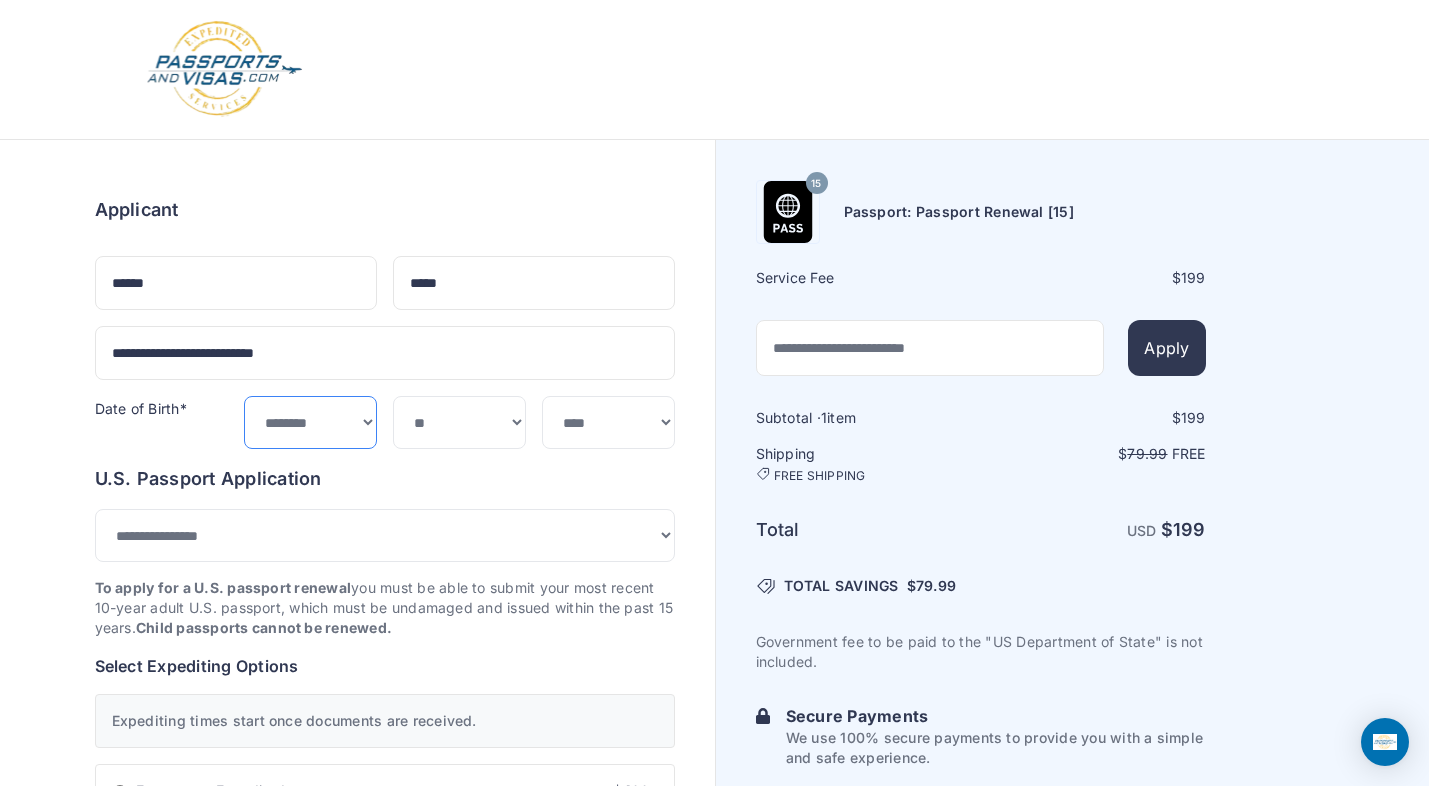click on "*****
*******
********
*****
*****
***
****
****
******
*********
*******
********
********" at bounding box center [310, 422] 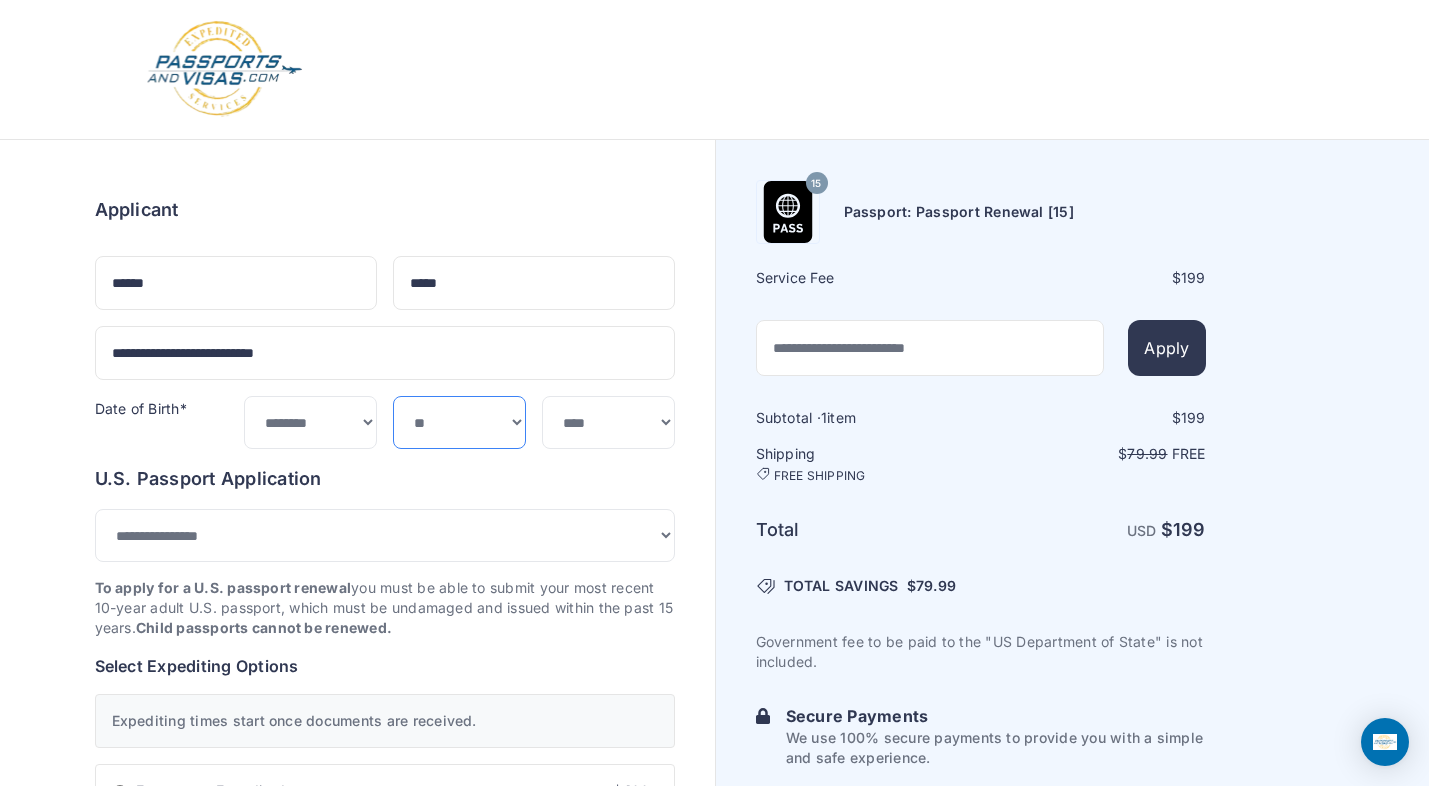click on "***
*
*
*
*
*
*
*
*
*
**
**
**
**
** ** ** ** ** **" at bounding box center [459, 422] 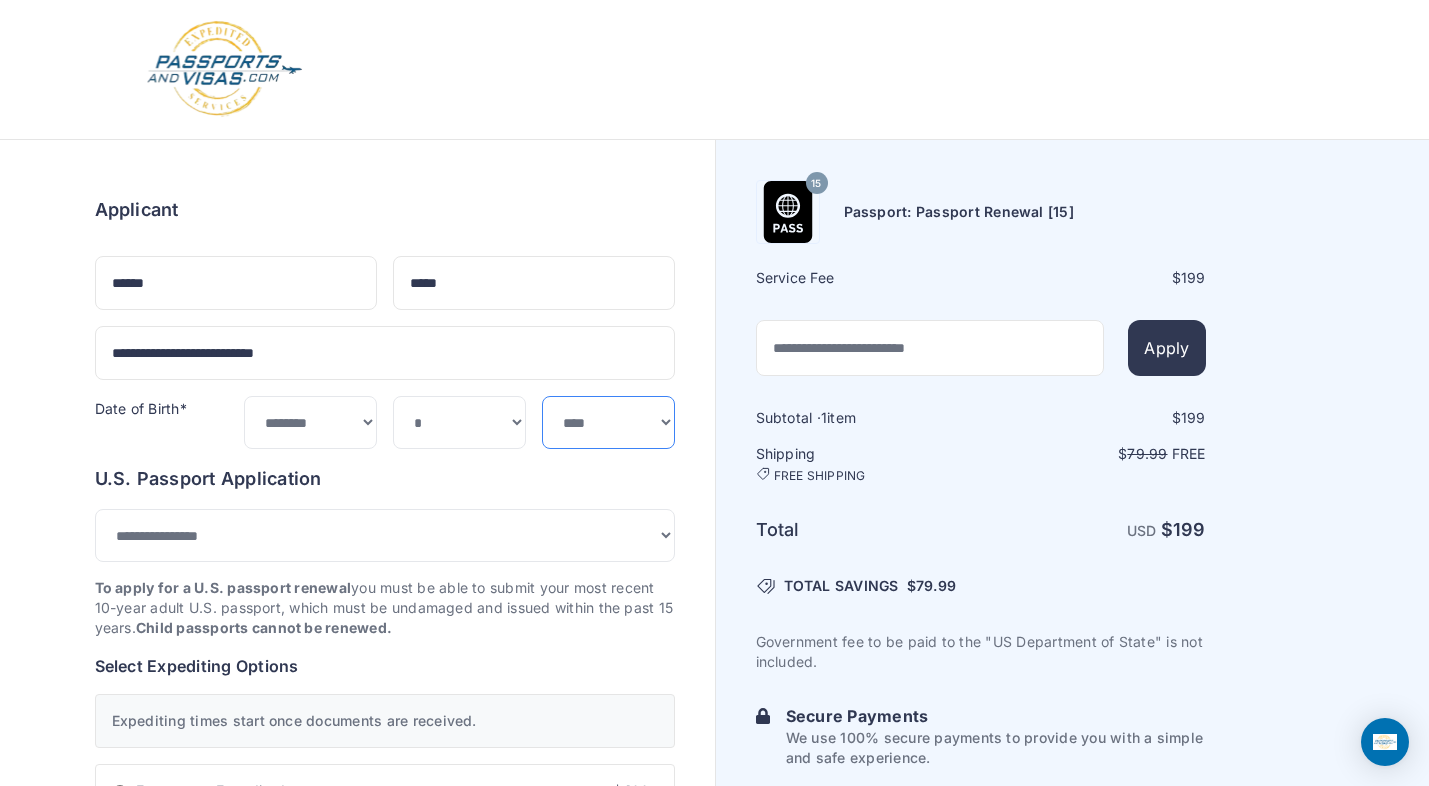click on "****
****
****
****
****
****
****
****
****
****
****
****
****
**** **** **** **** **** **** **** **** **** **** ****" at bounding box center (608, 422) 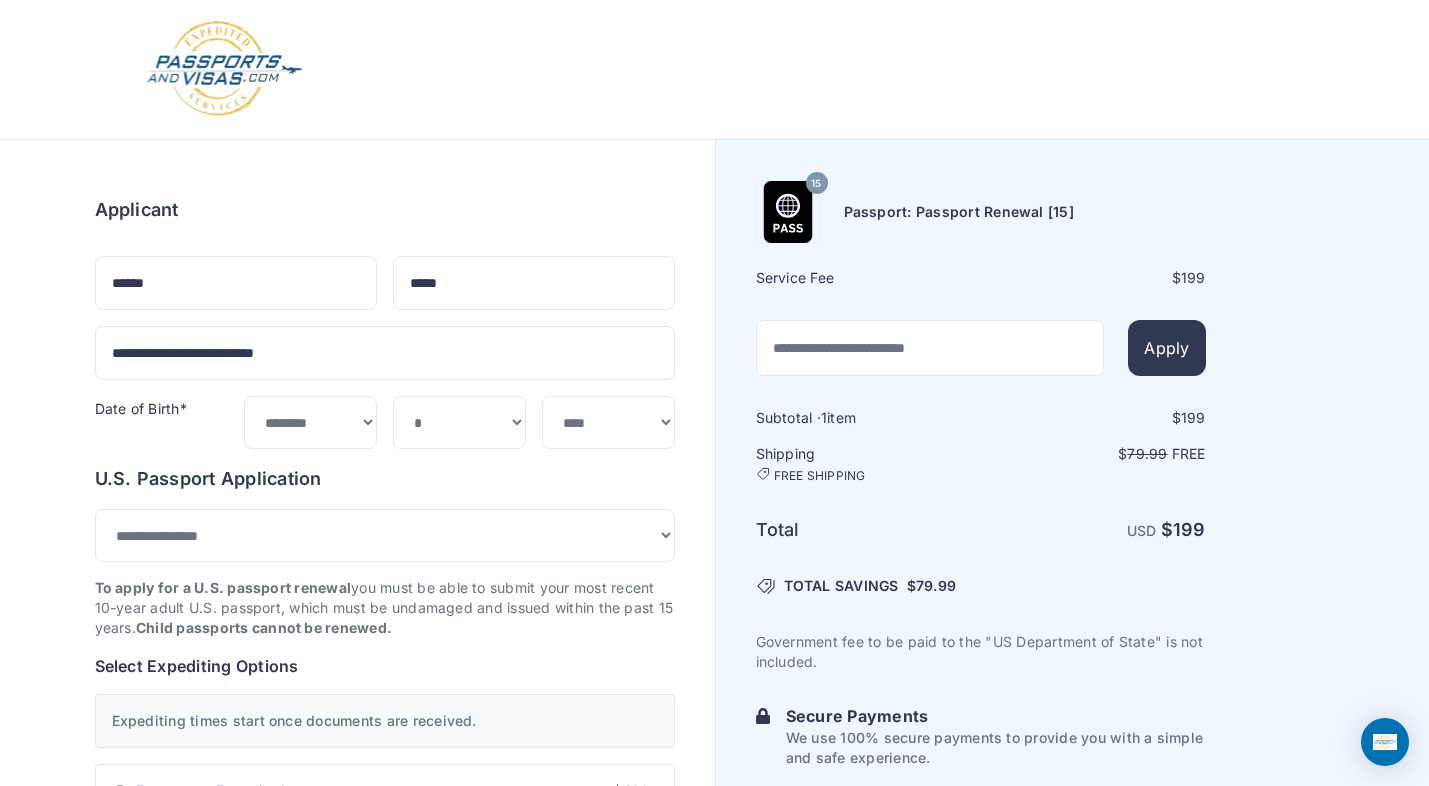 click on "Order summary
$ 199
15
199 1 199 79.99 Free $" at bounding box center [385, 1028] 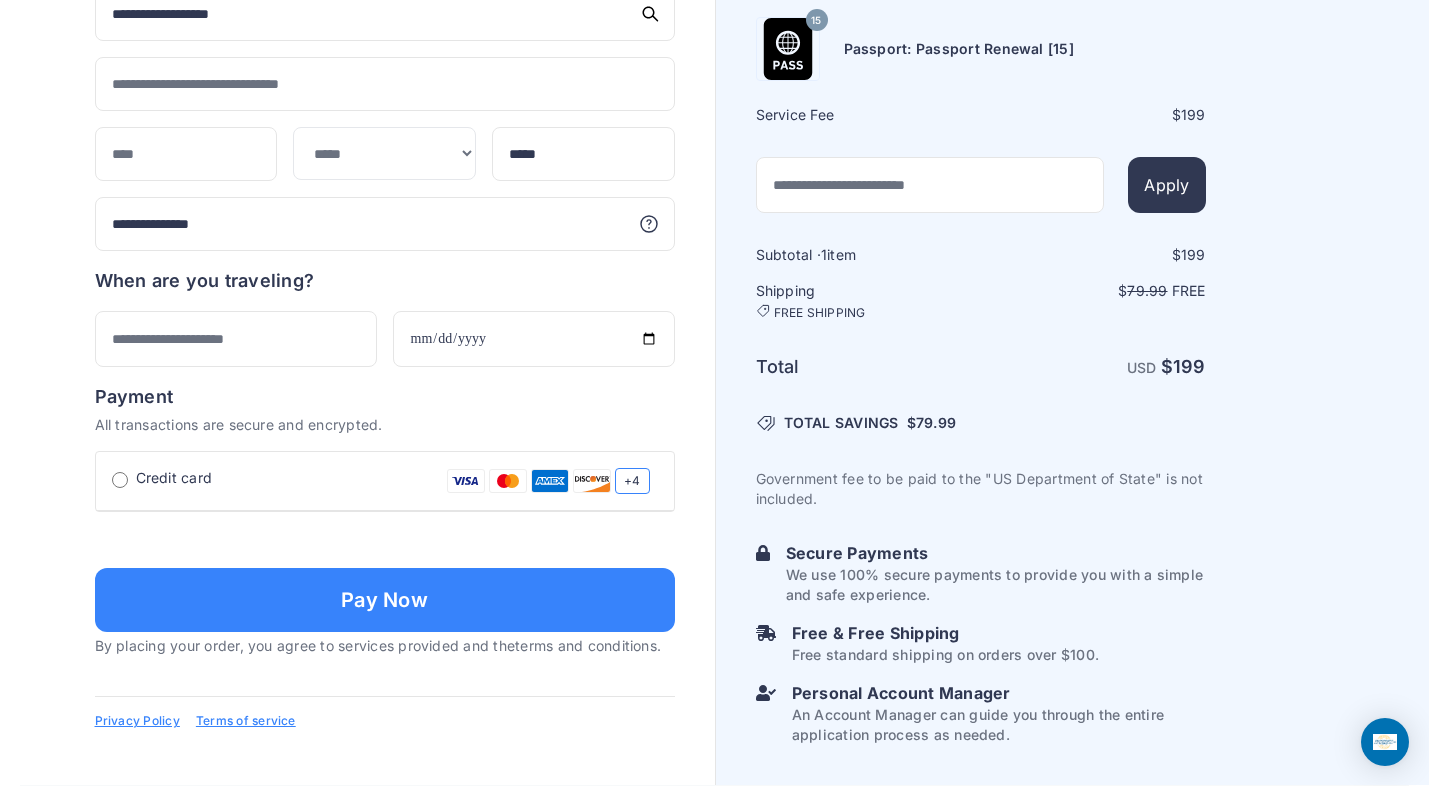 scroll, scrollTop: 1169, scrollLeft: 0, axis: vertical 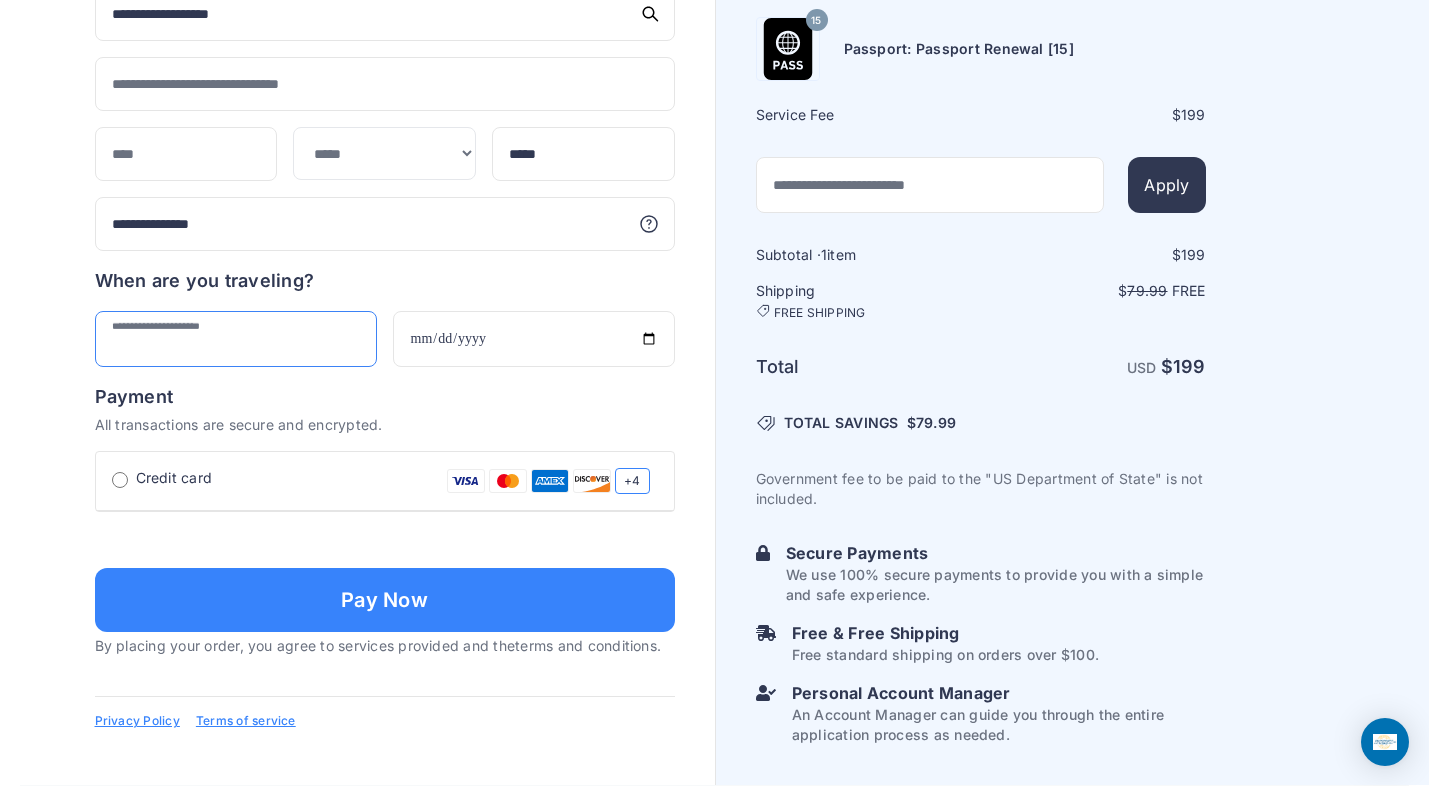 click at bounding box center [236, 339] 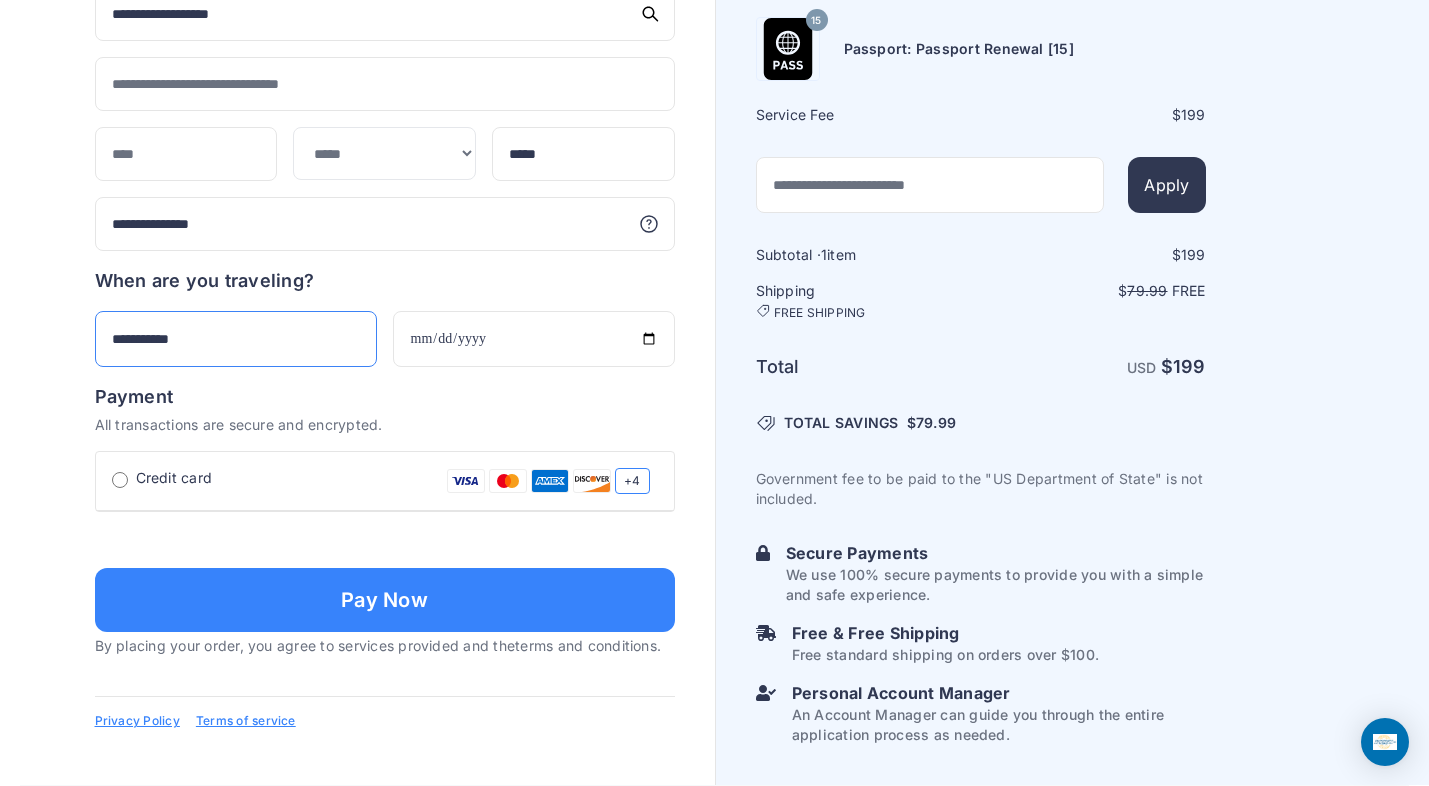 type on "**********" 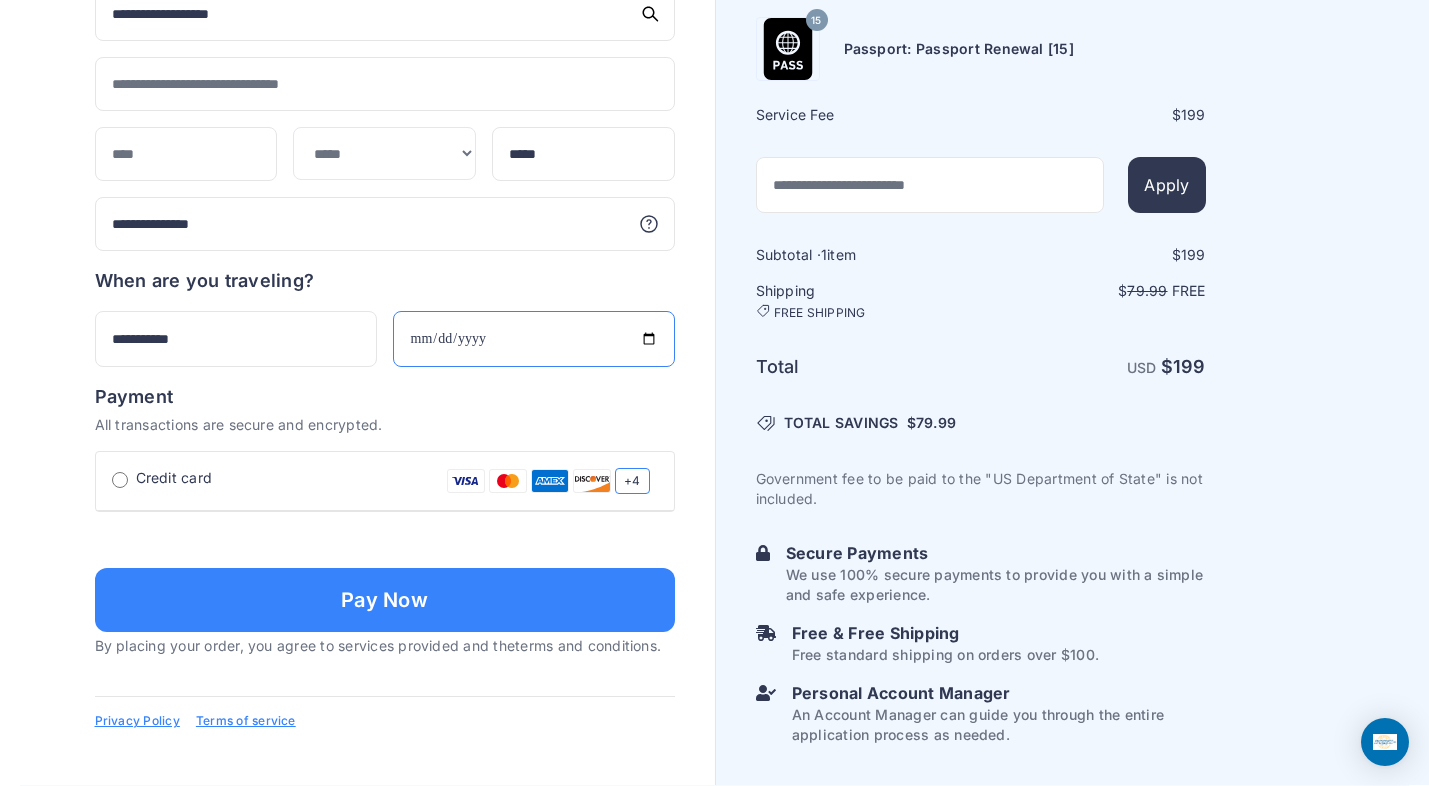 click at bounding box center [534, 339] 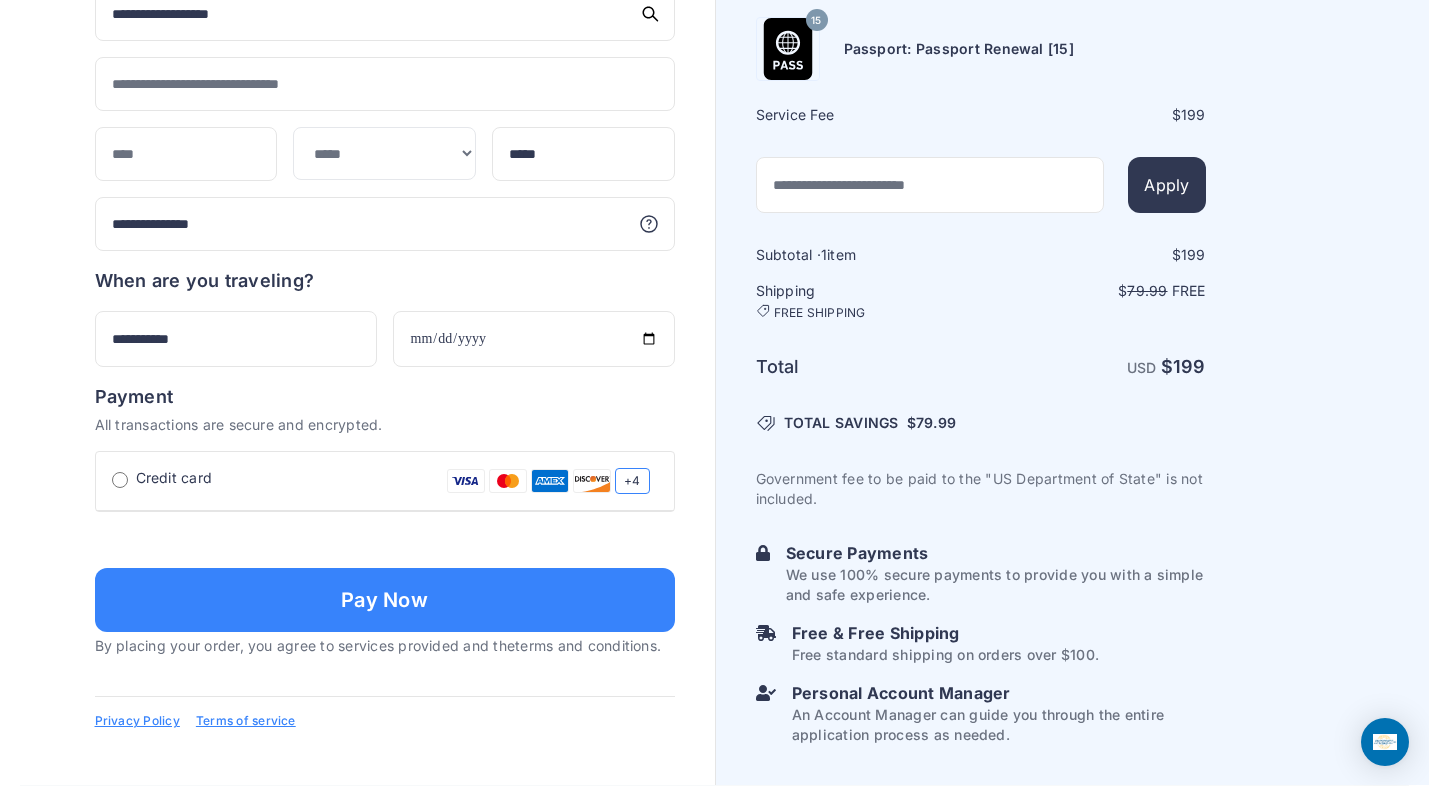 click on "**********" at bounding box center [385, -128] 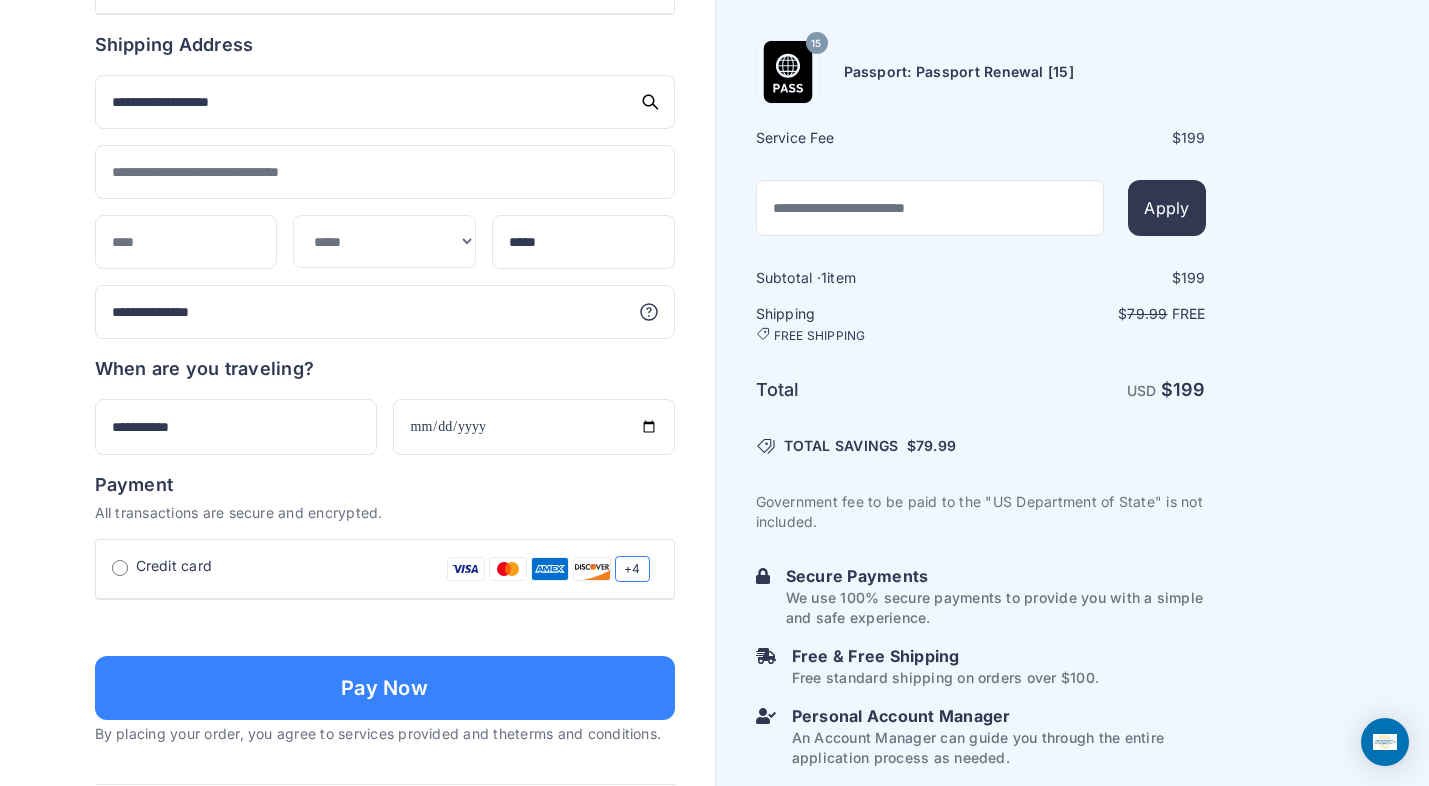 scroll, scrollTop: 1042, scrollLeft: 0, axis: vertical 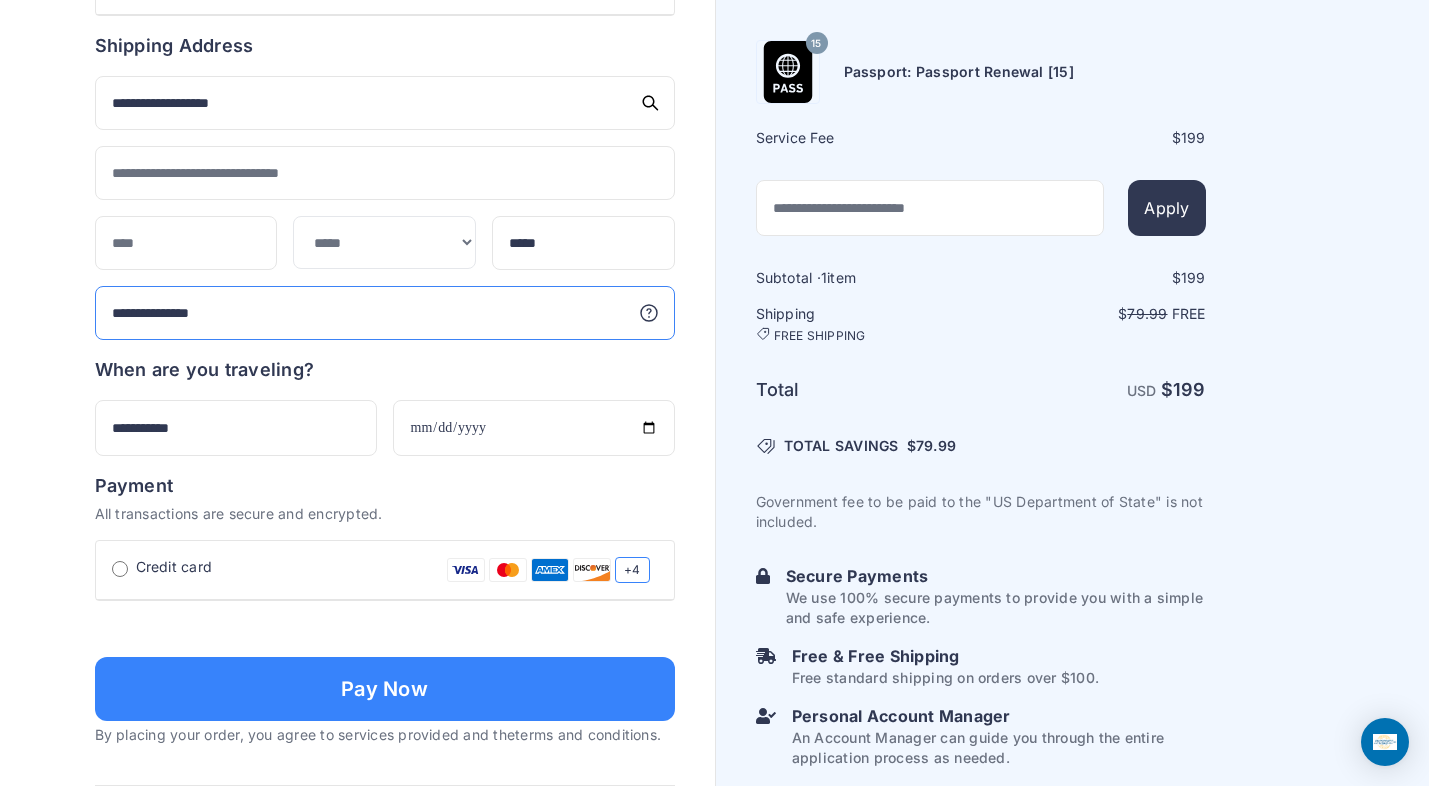 click on "**********" at bounding box center [385, 313] 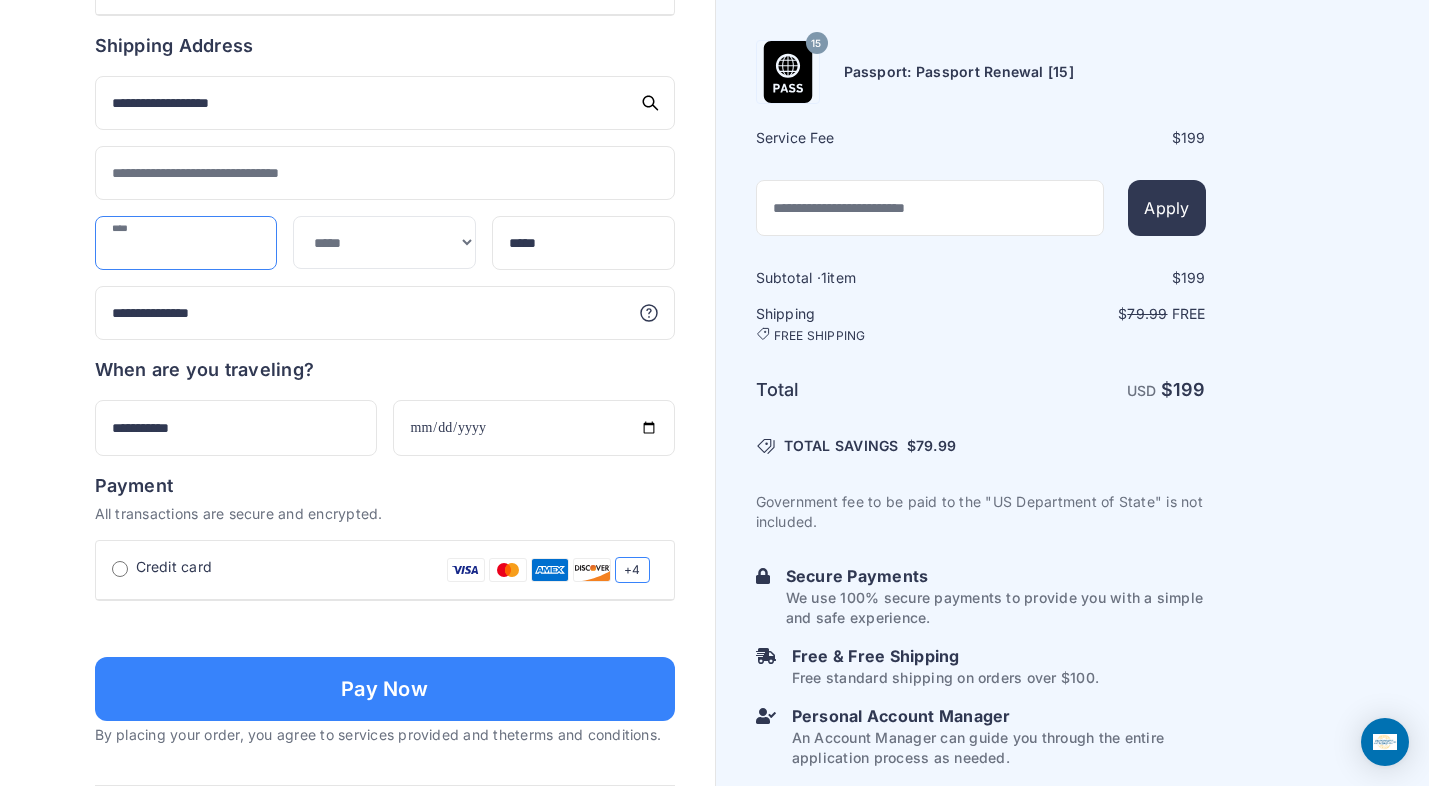 click at bounding box center (186, 243) 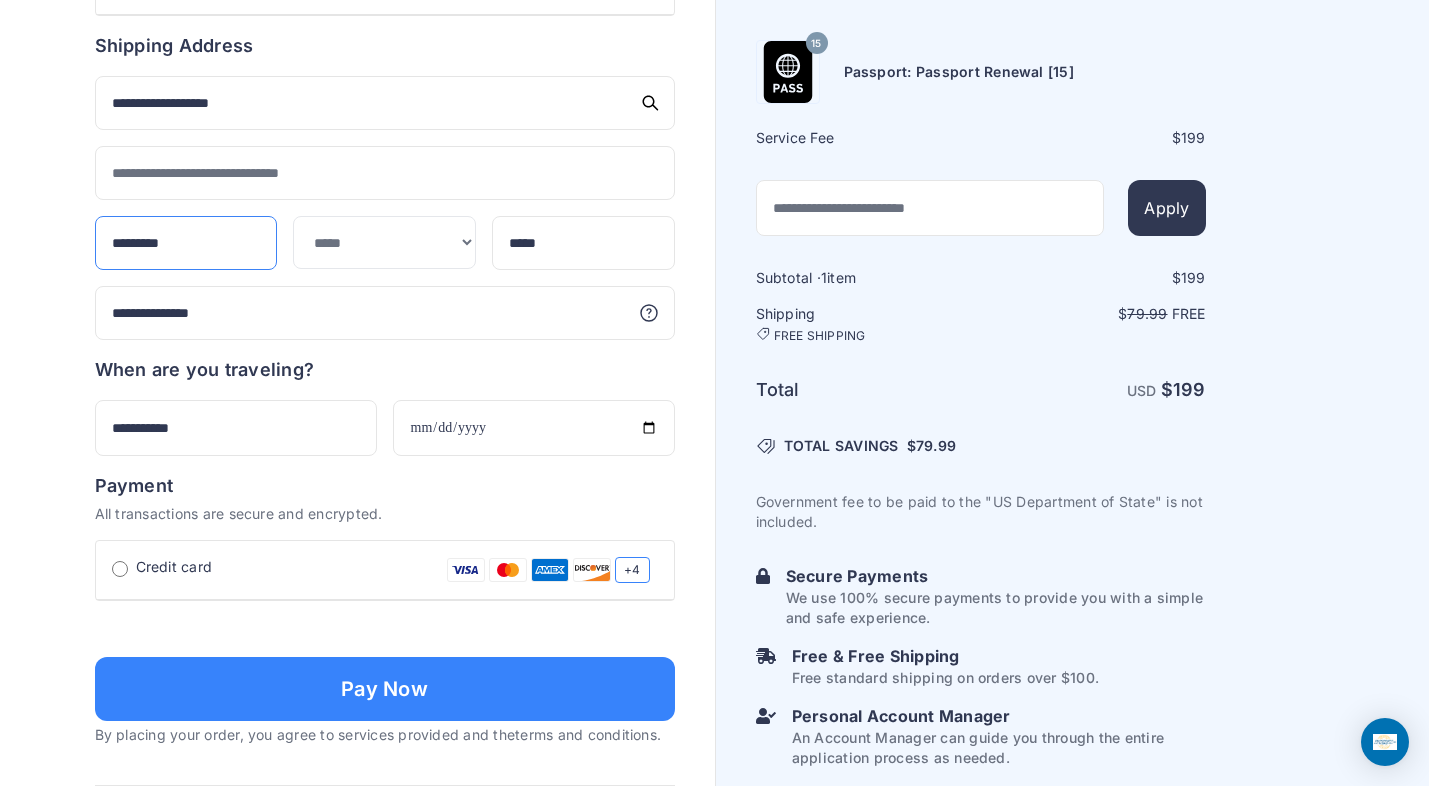 type on "*********" 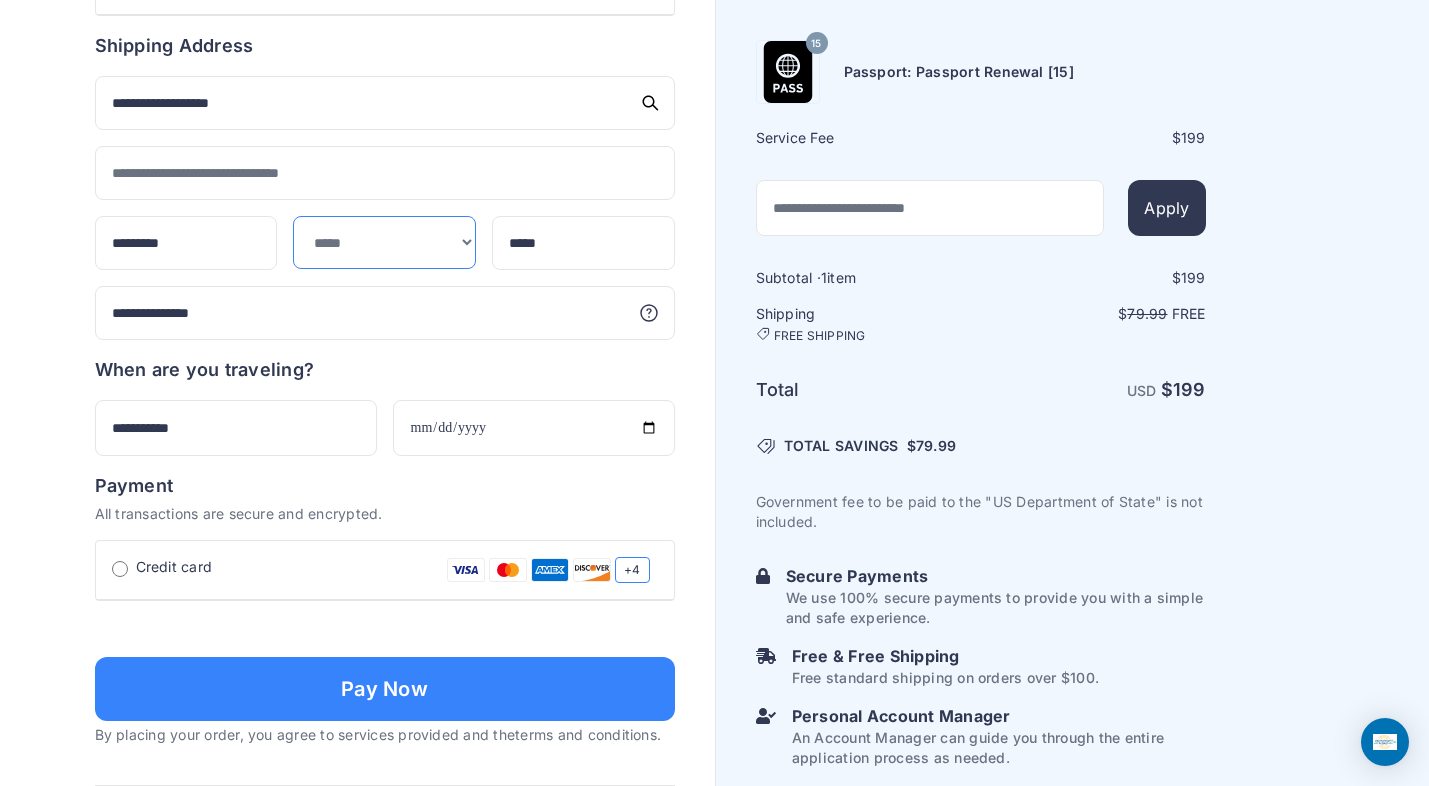 click on "**********" at bounding box center [384, 242] 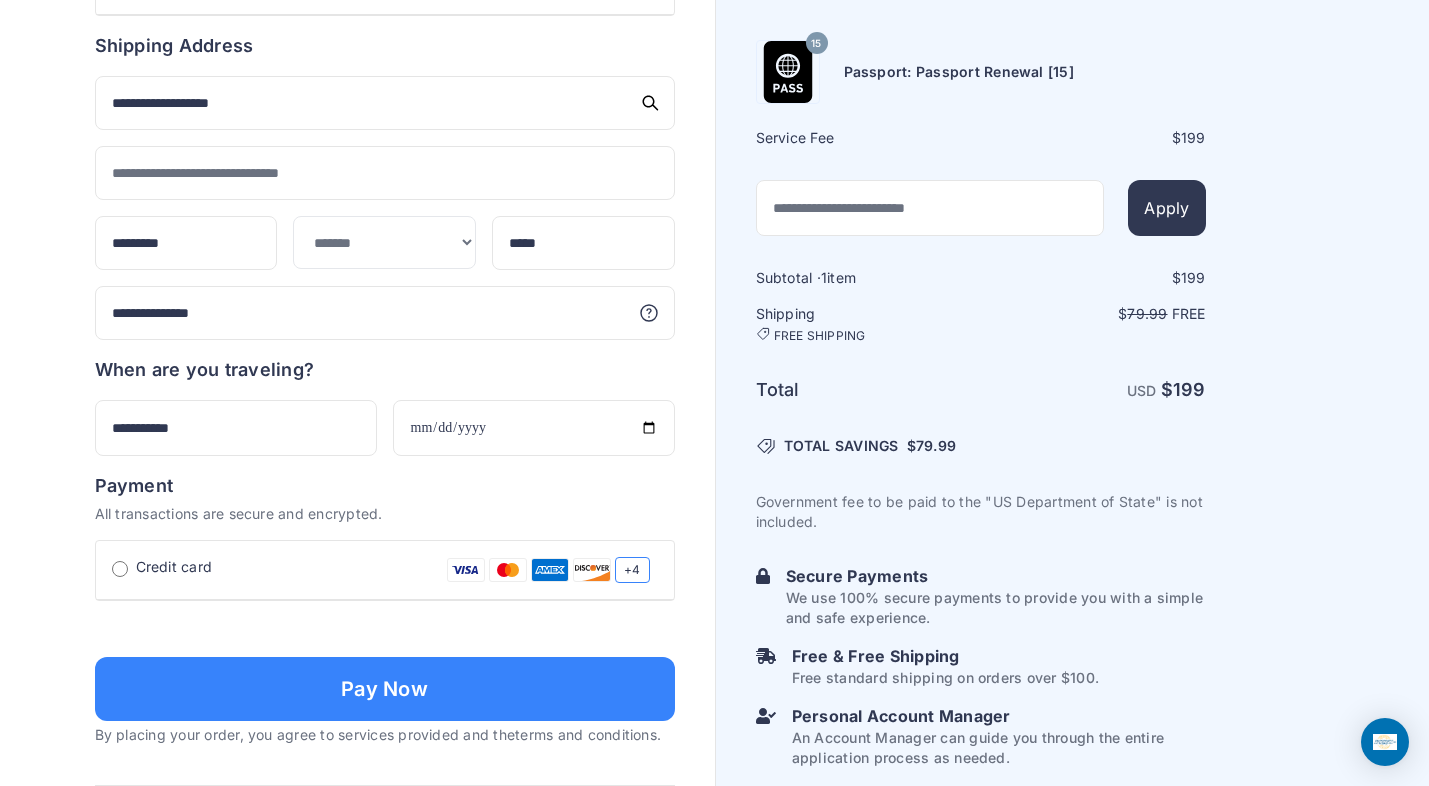 click on "Order summary
$ 199
15
199 1 199 79.99 Free $" at bounding box center (385, -14) 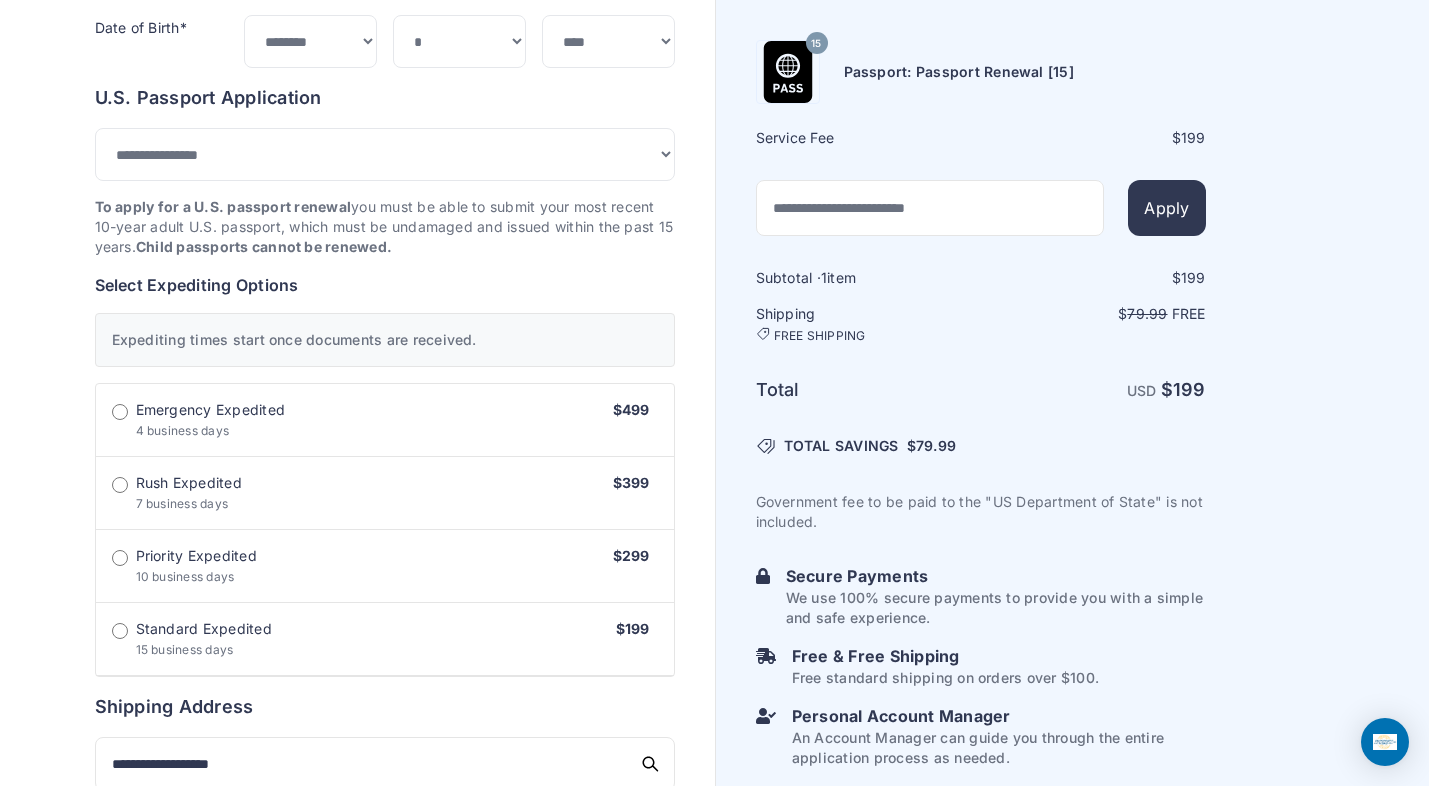 scroll, scrollTop: 381, scrollLeft: 0, axis: vertical 